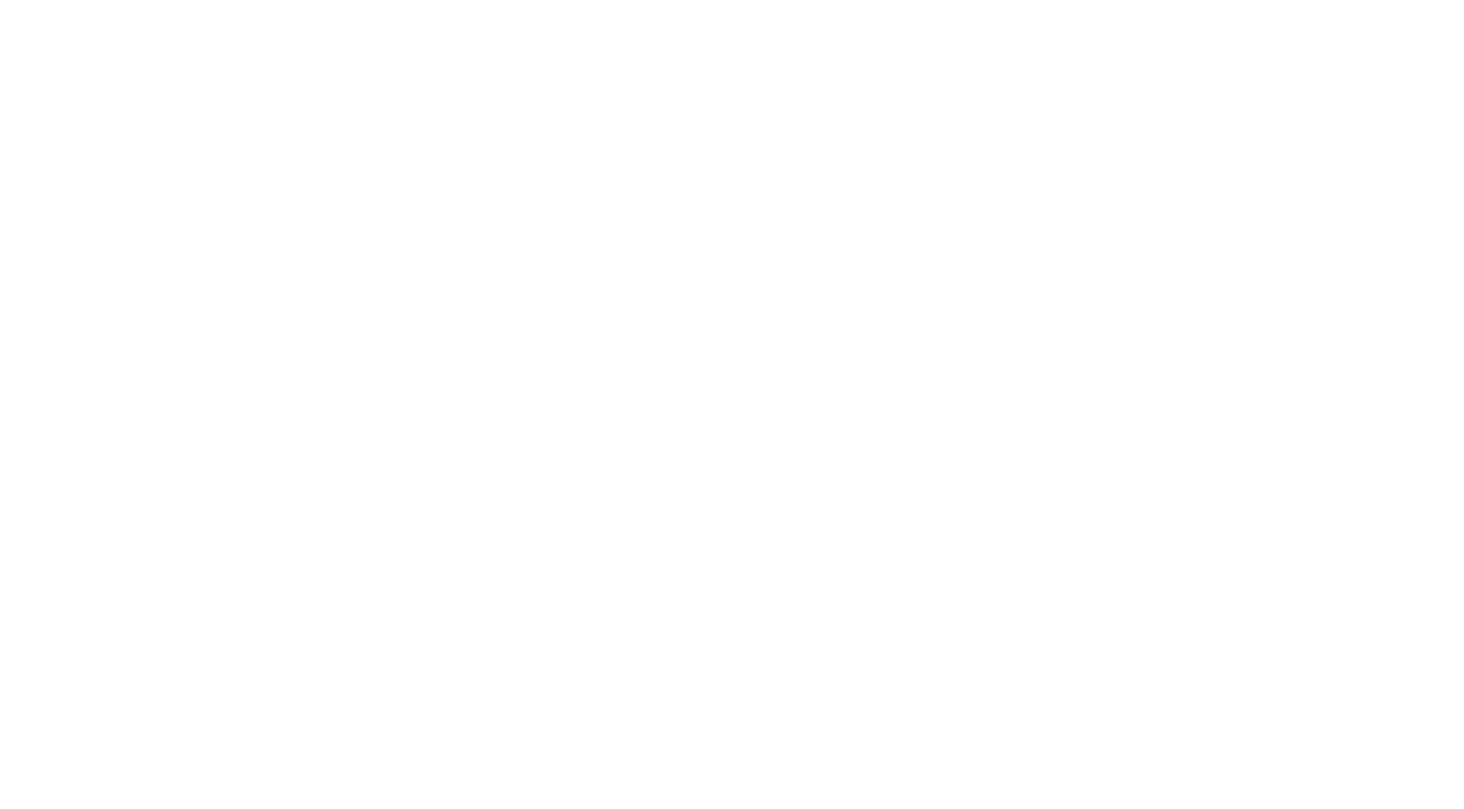 scroll, scrollTop: 0, scrollLeft: 0, axis: both 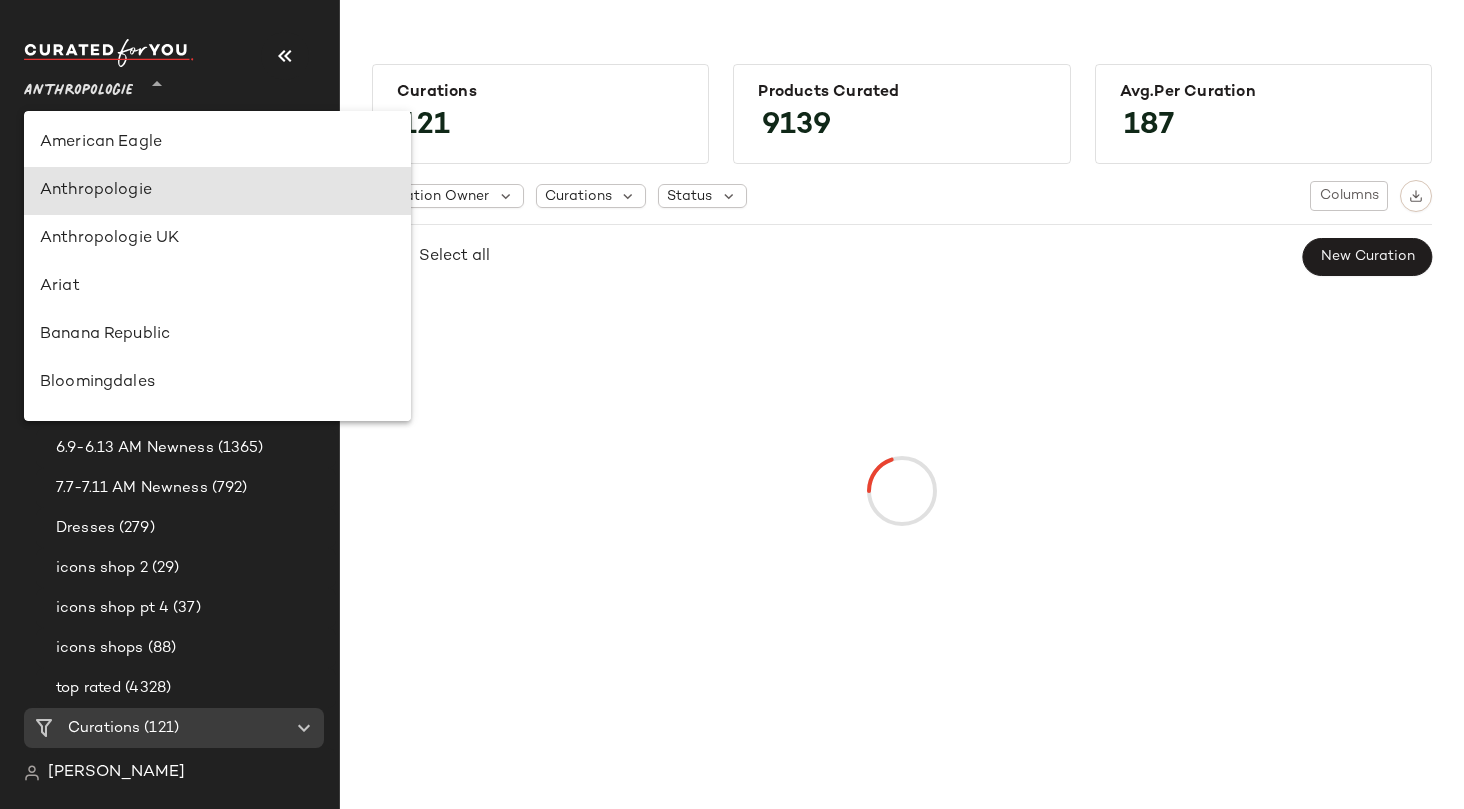 click on "Anthropologie **" 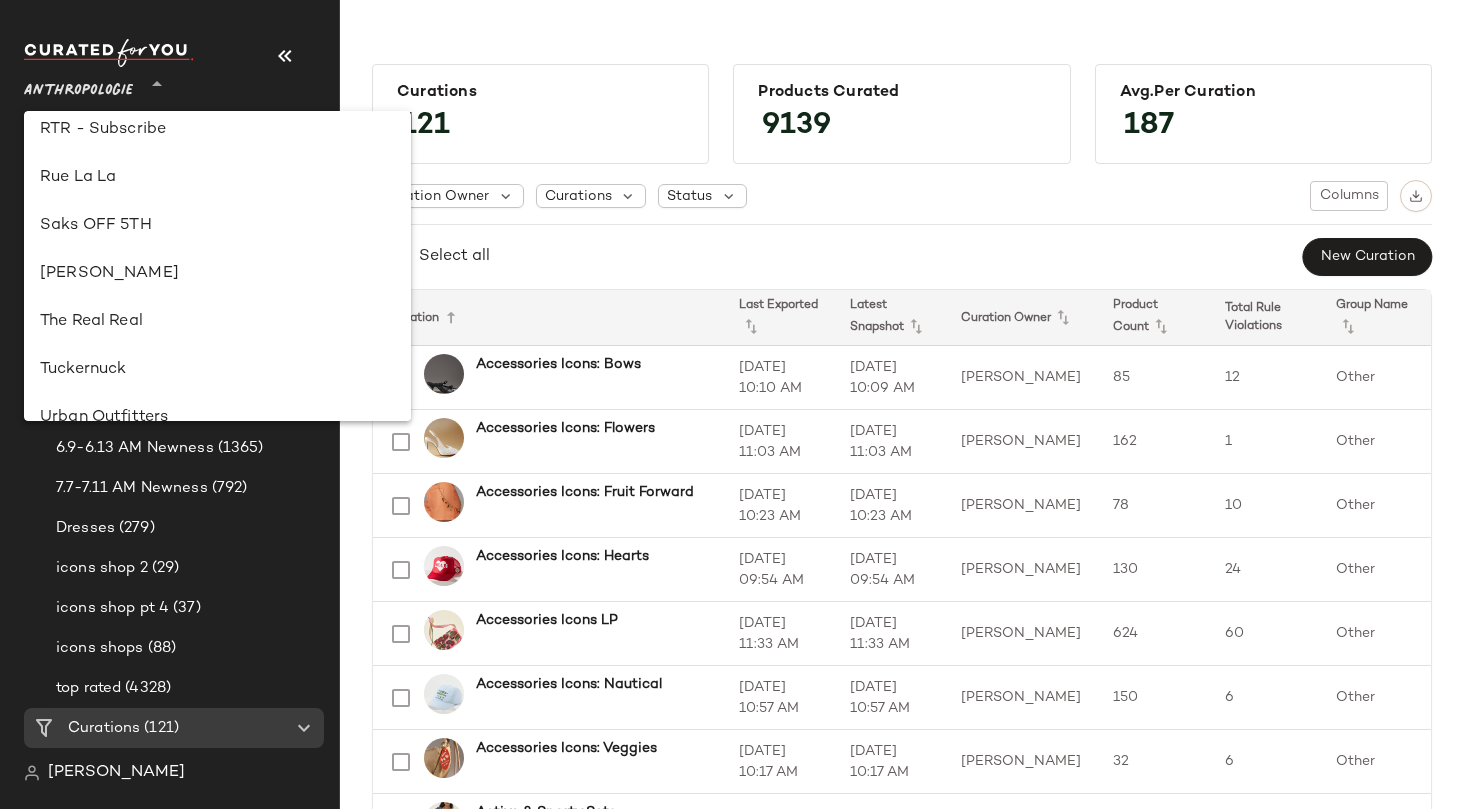 scroll, scrollTop: 1338, scrollLeft: 0, axis: vertical 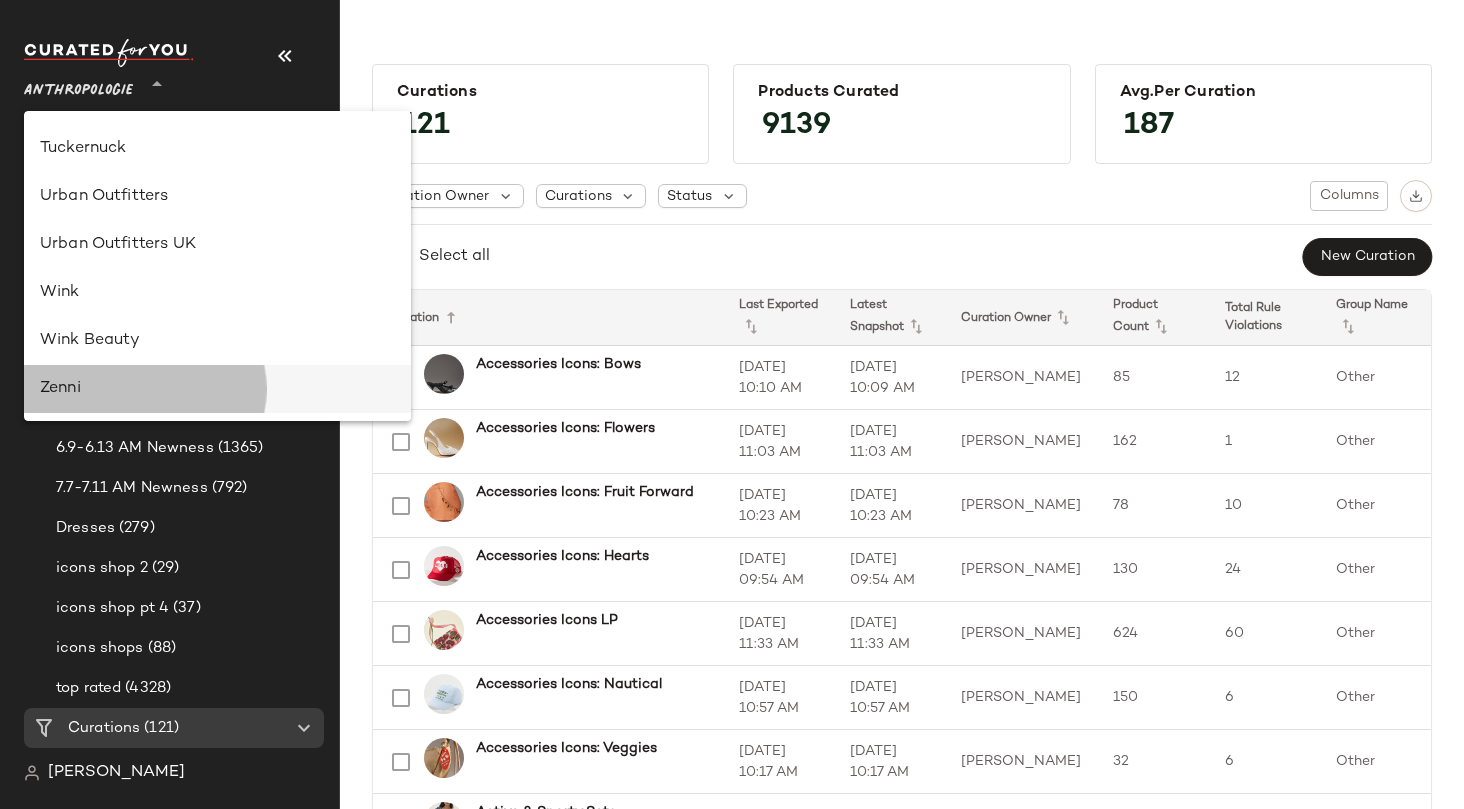 click on "Zenni" at bounding box center [217, 389] 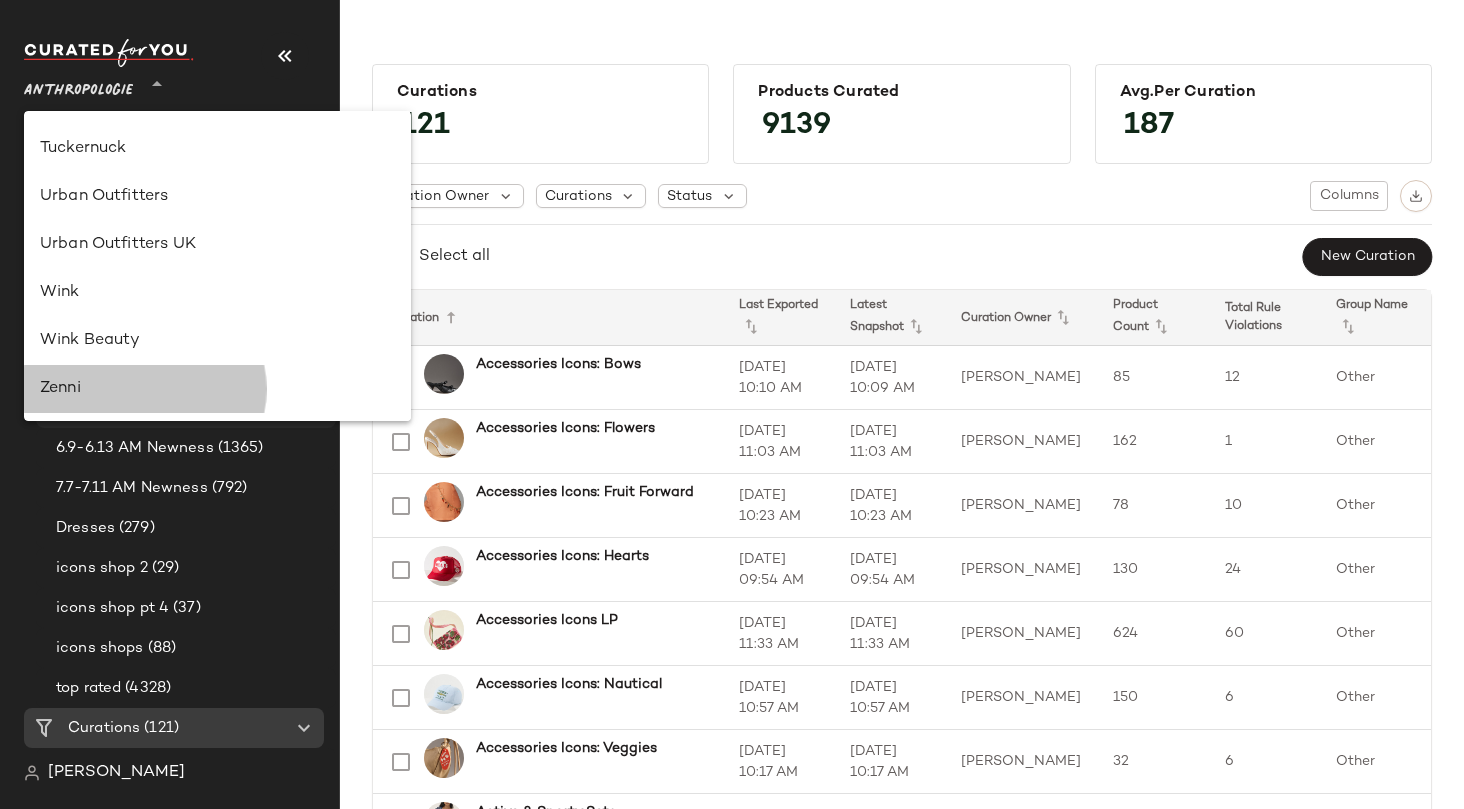 type on "**" 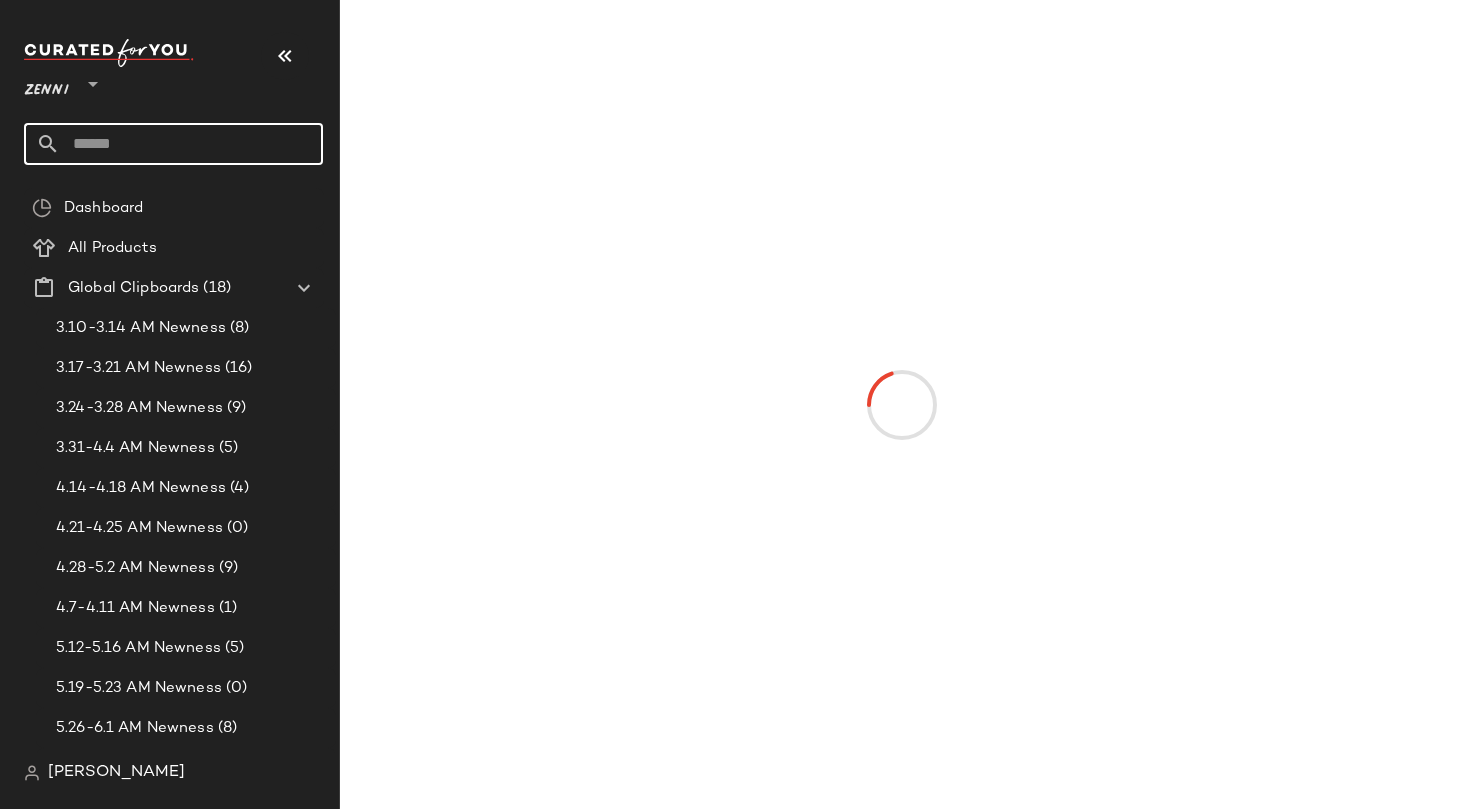 click 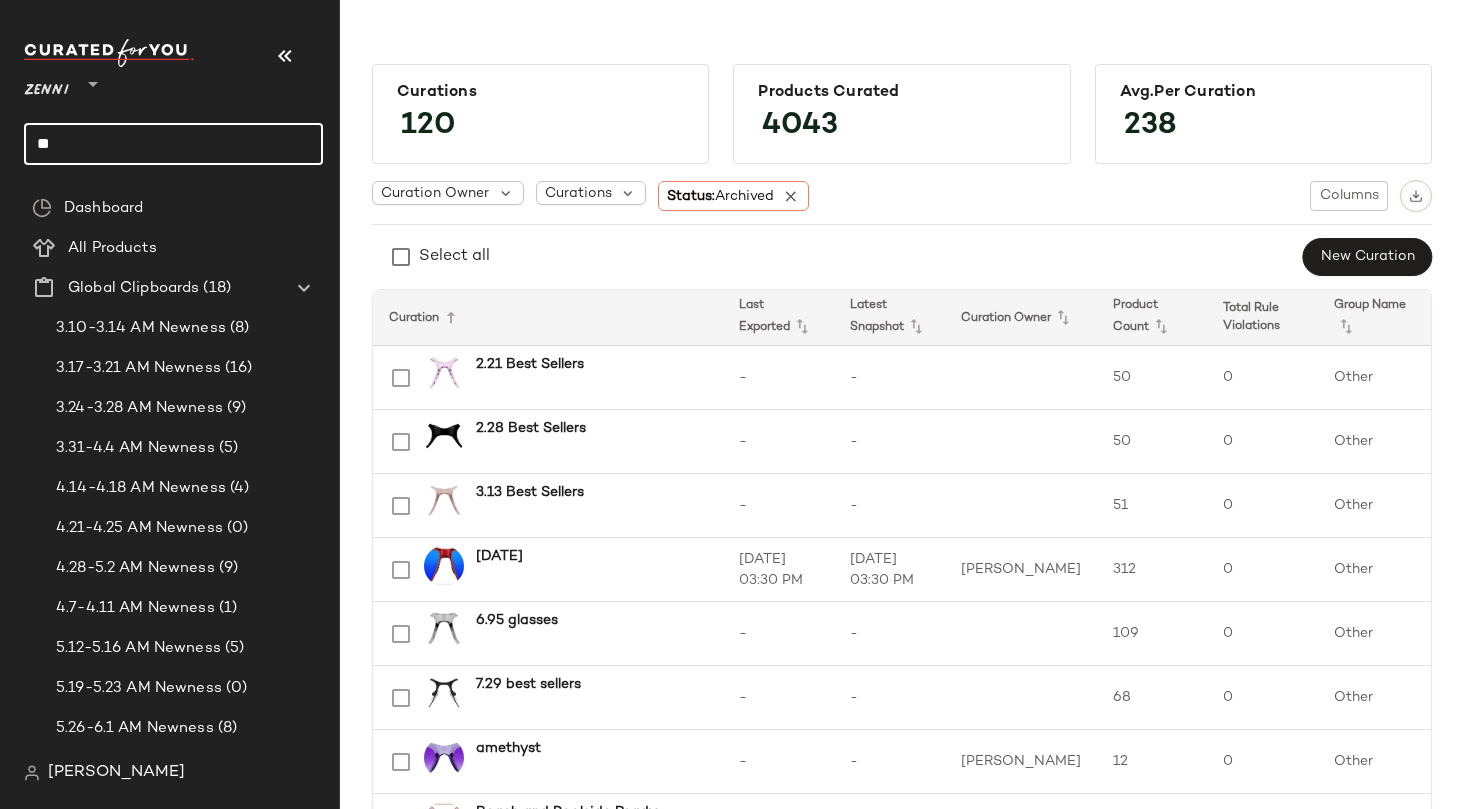 type on "*" 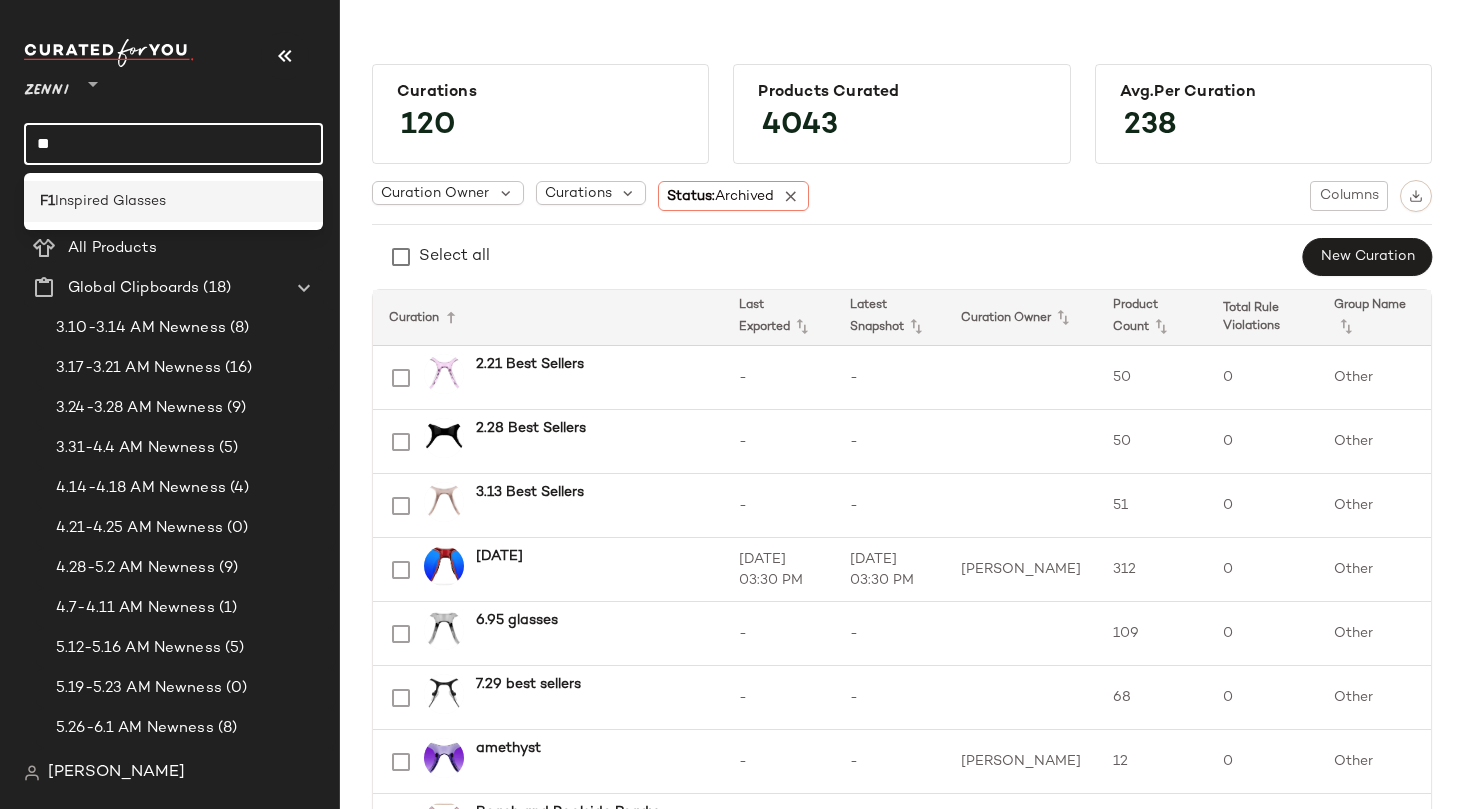 type on "**" 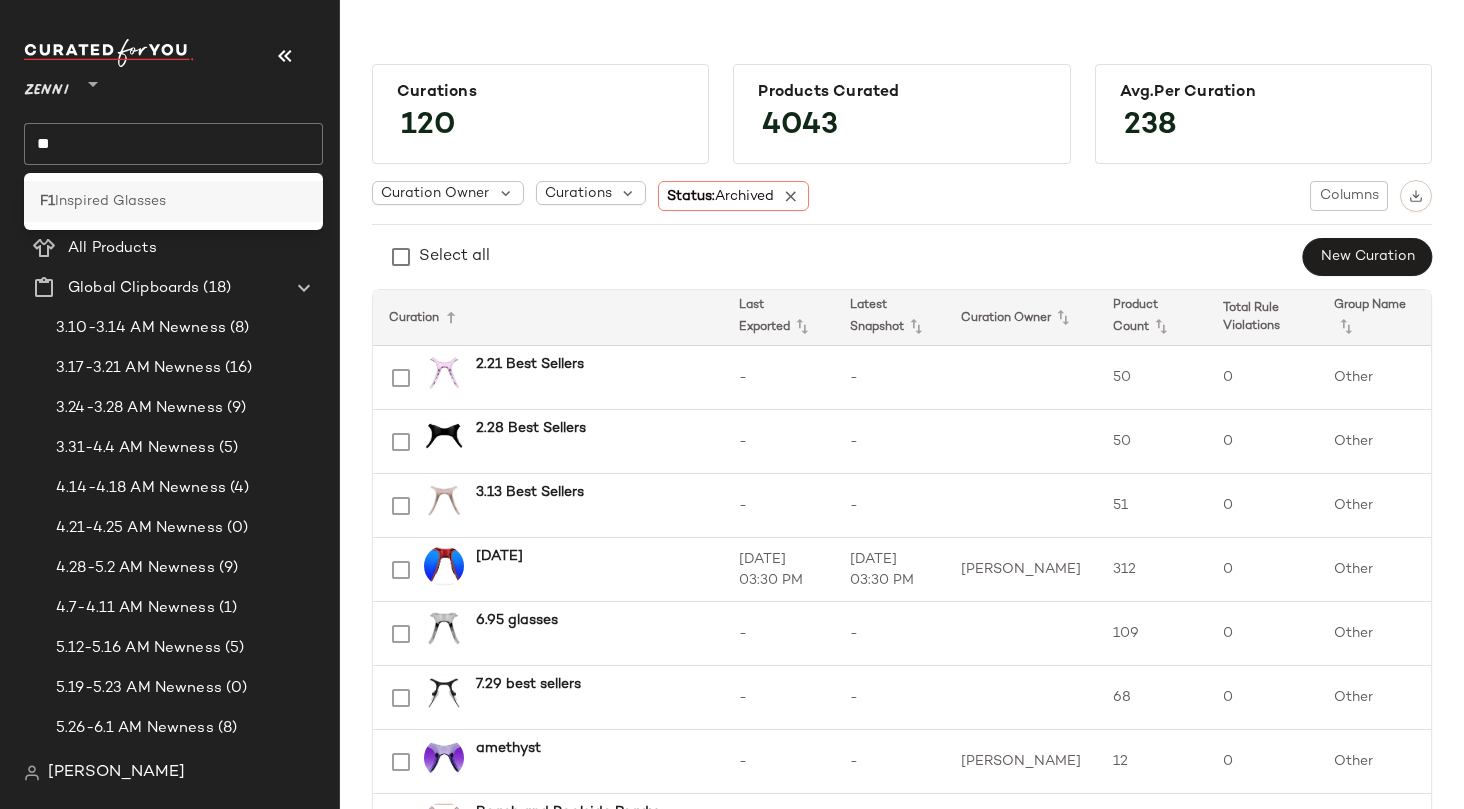 click on "Inspired Glasses" at bounding box center [110, 201] 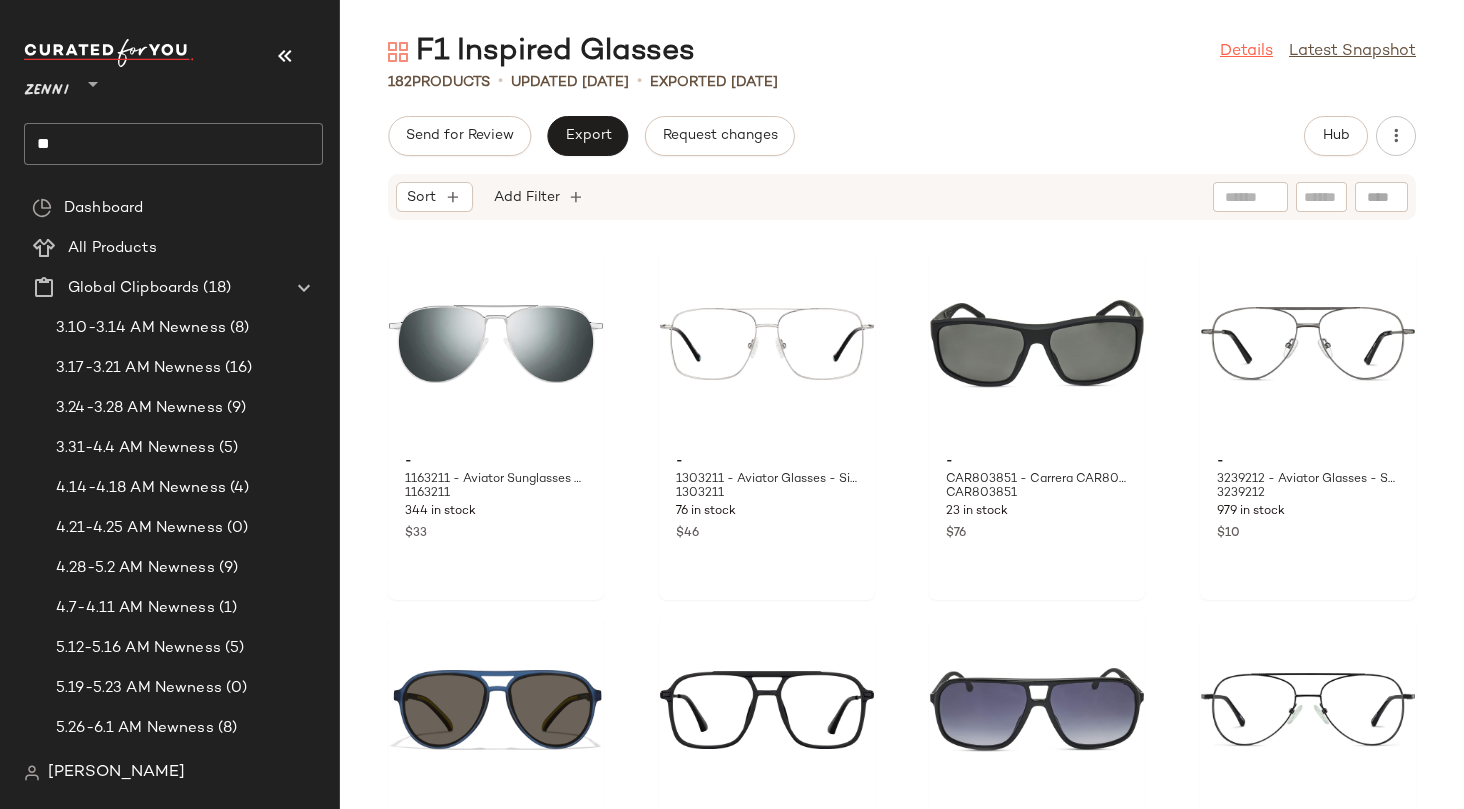 click on "Details" at bounding box center (1246, 52) 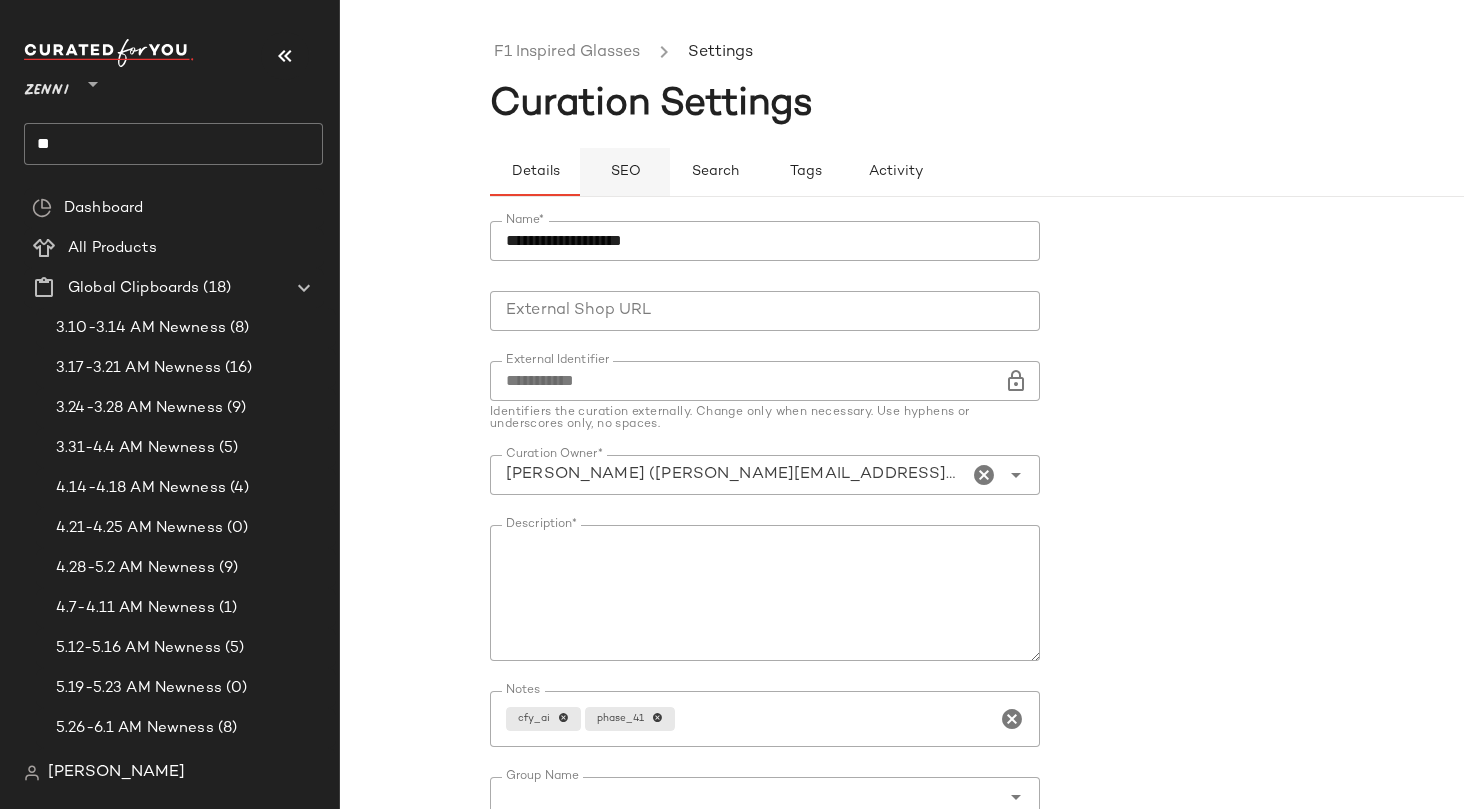 click on "SEO" 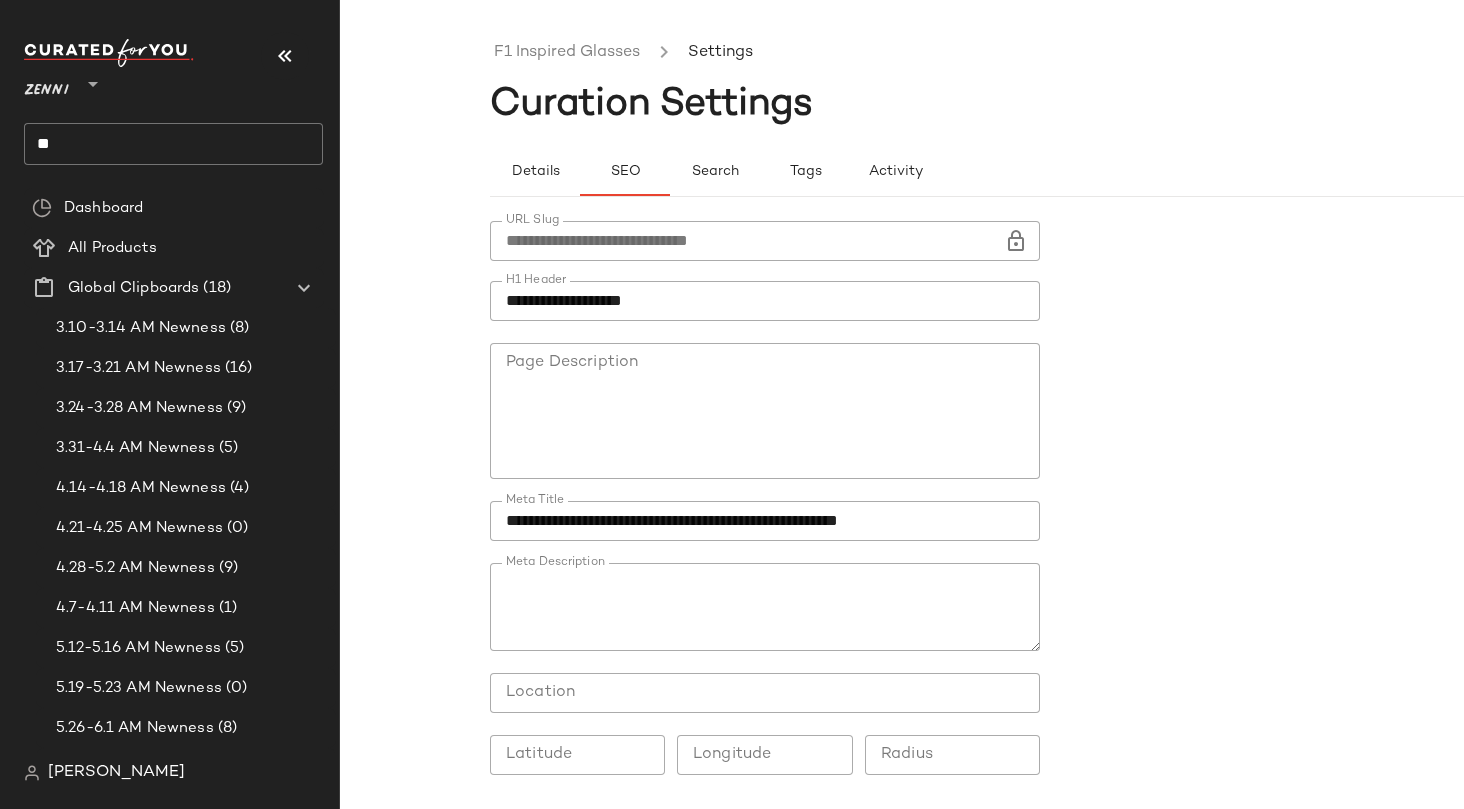 click on "Page Description" 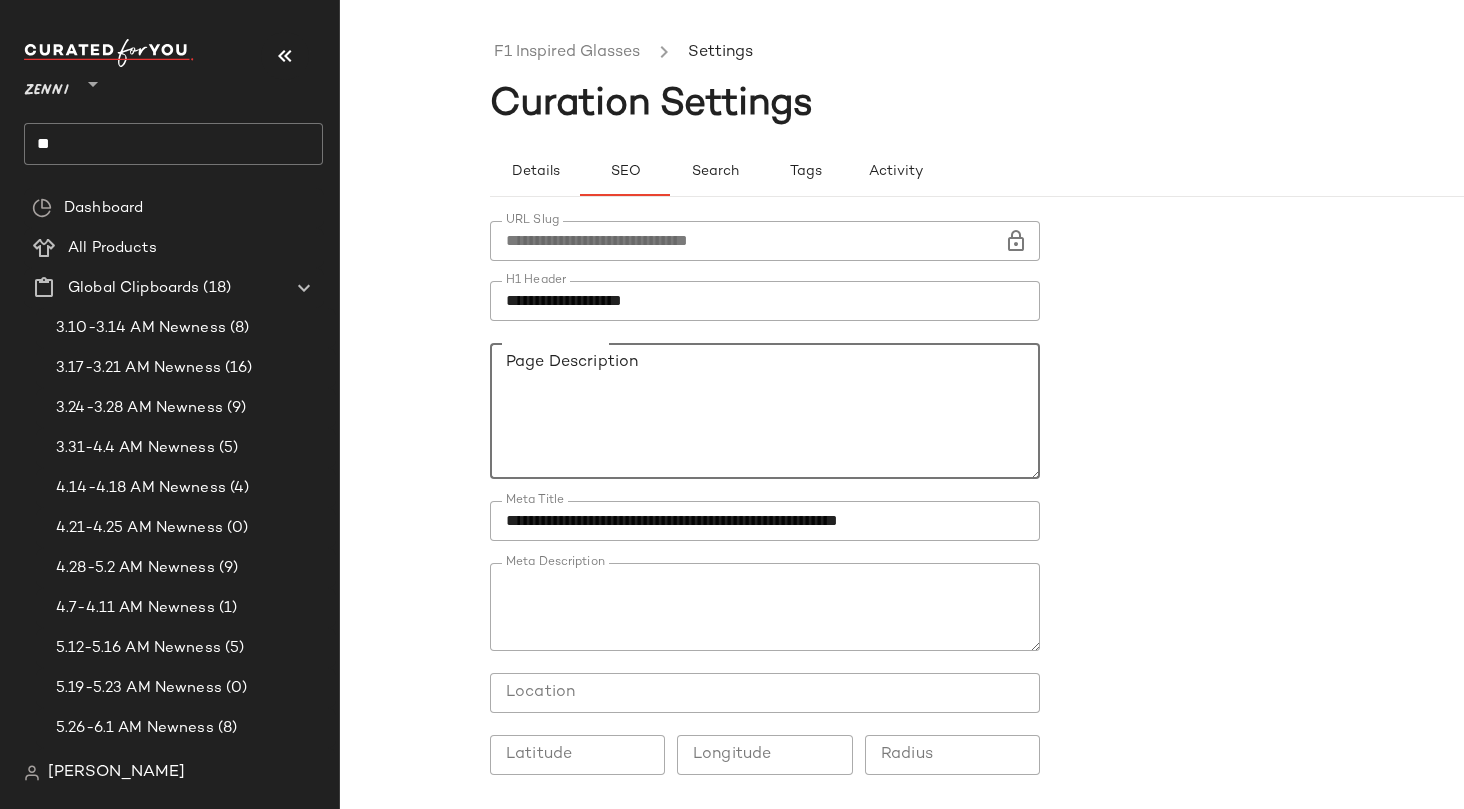 paste on "**********" 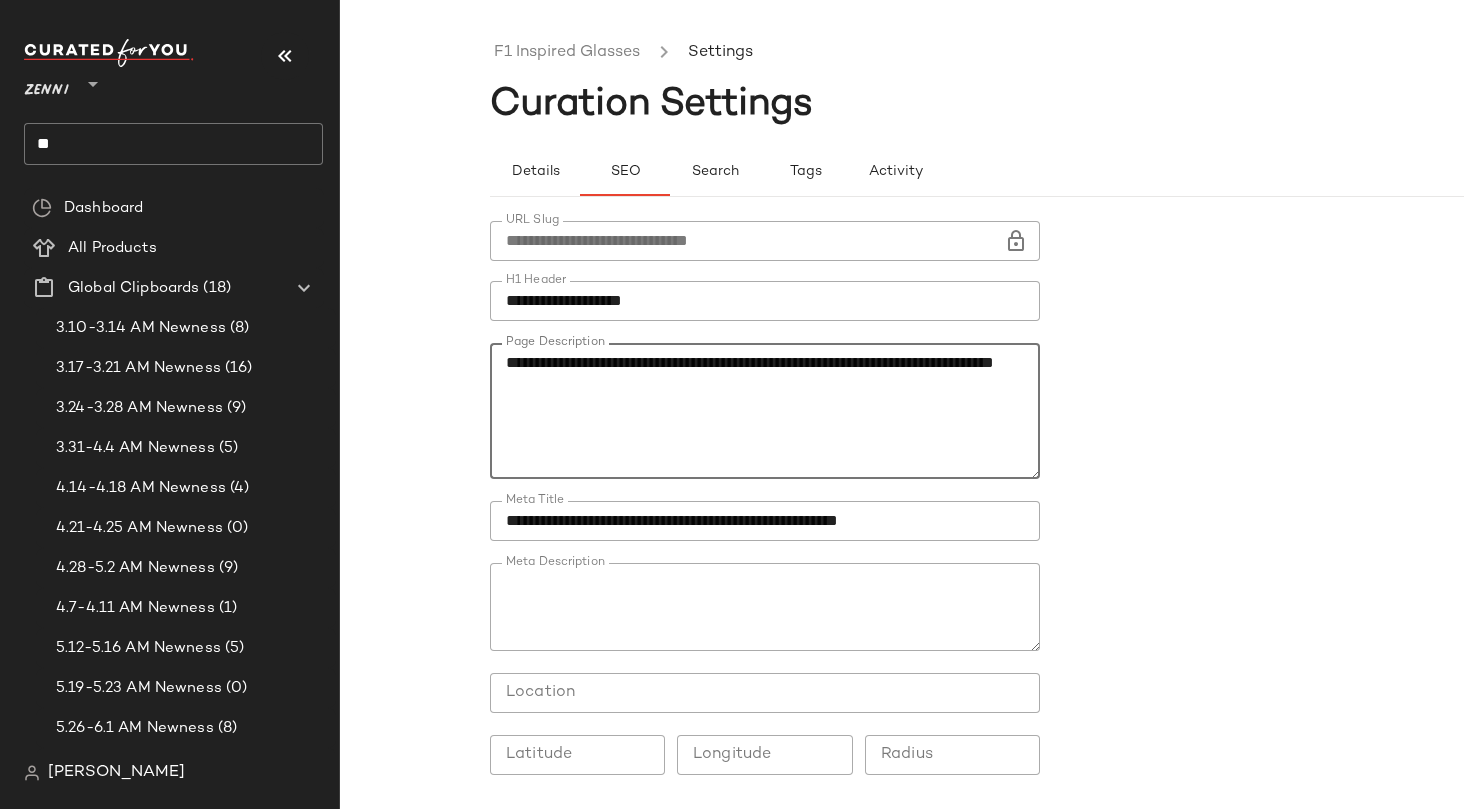 scroll, scrollTop: 74, scrollLeft: 0, axis: vertical 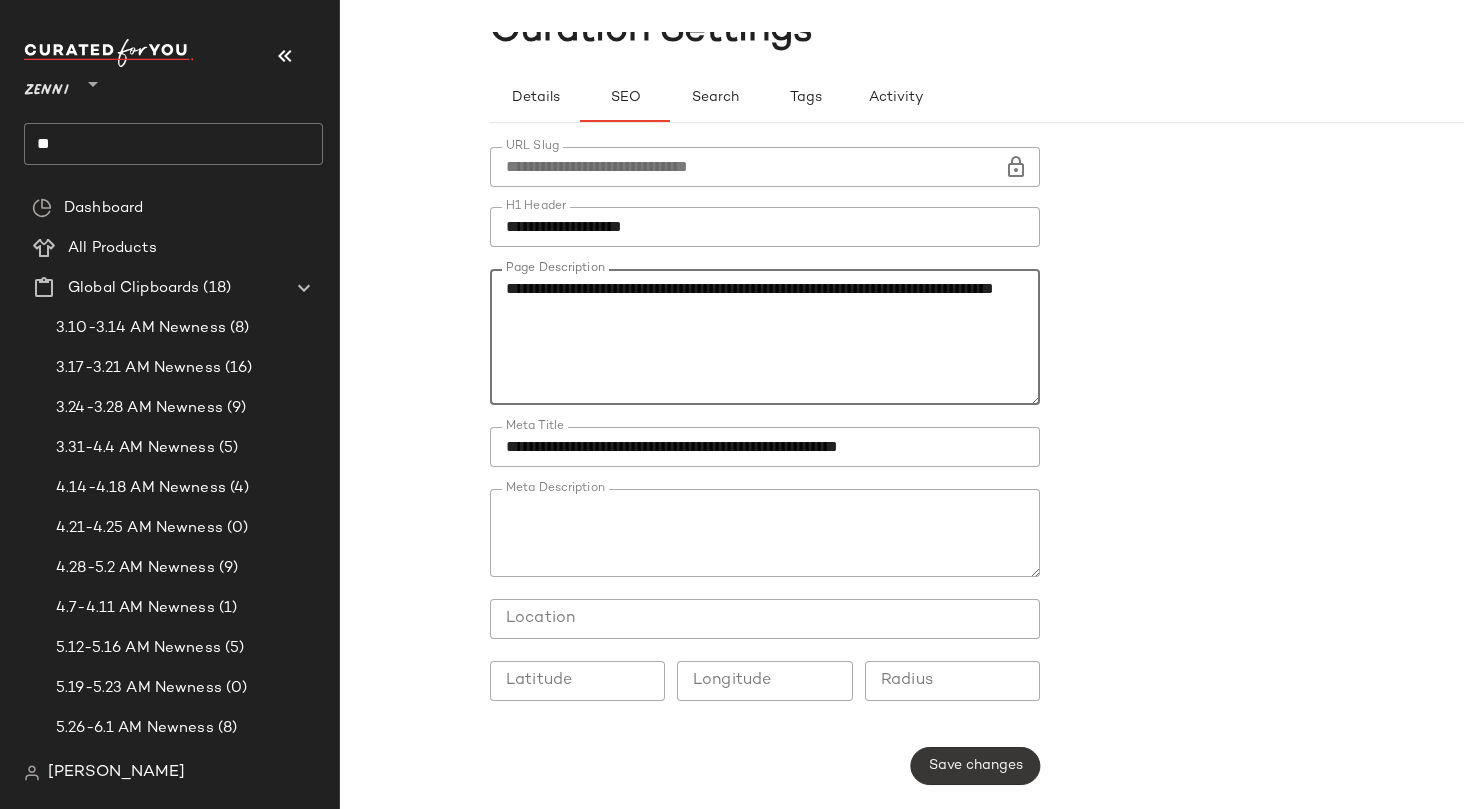 type on "**********" 